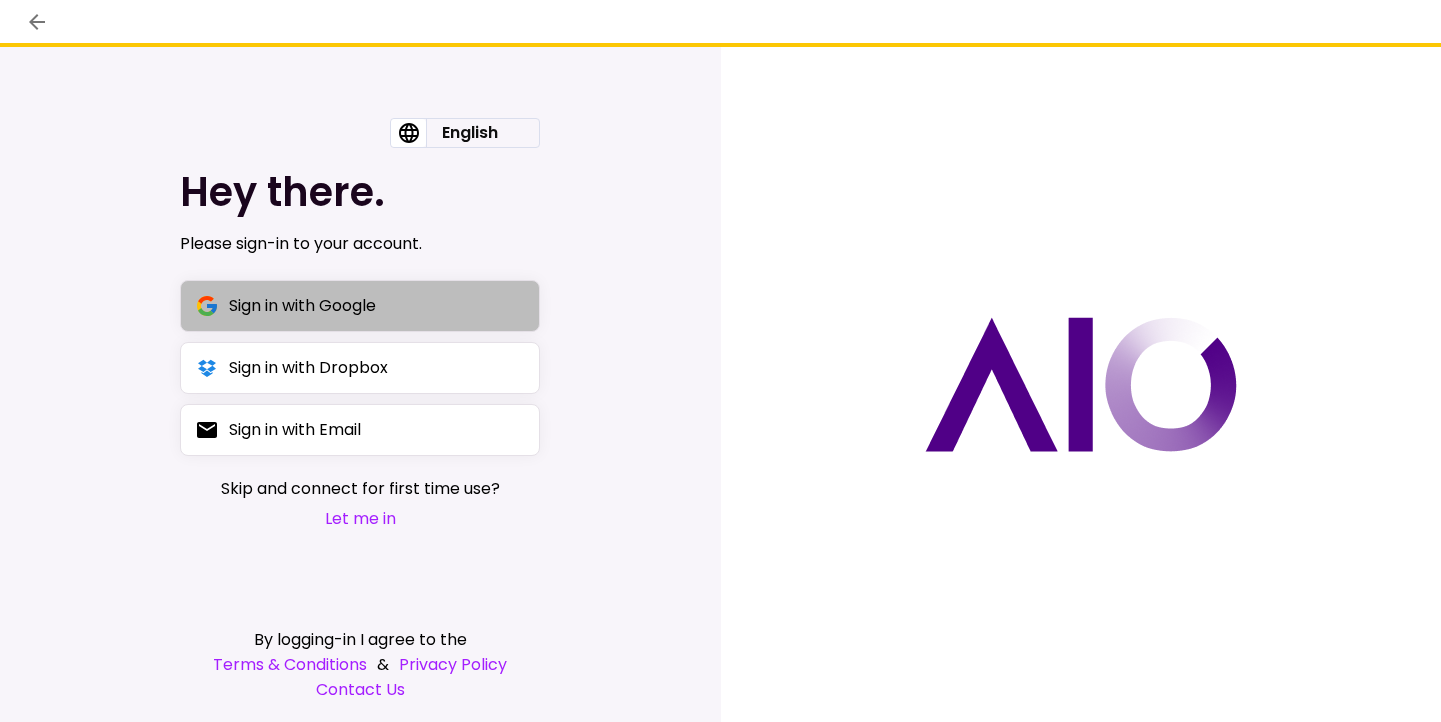 scroll, scrollTop: 0, scrollLeft: 0, axis: both 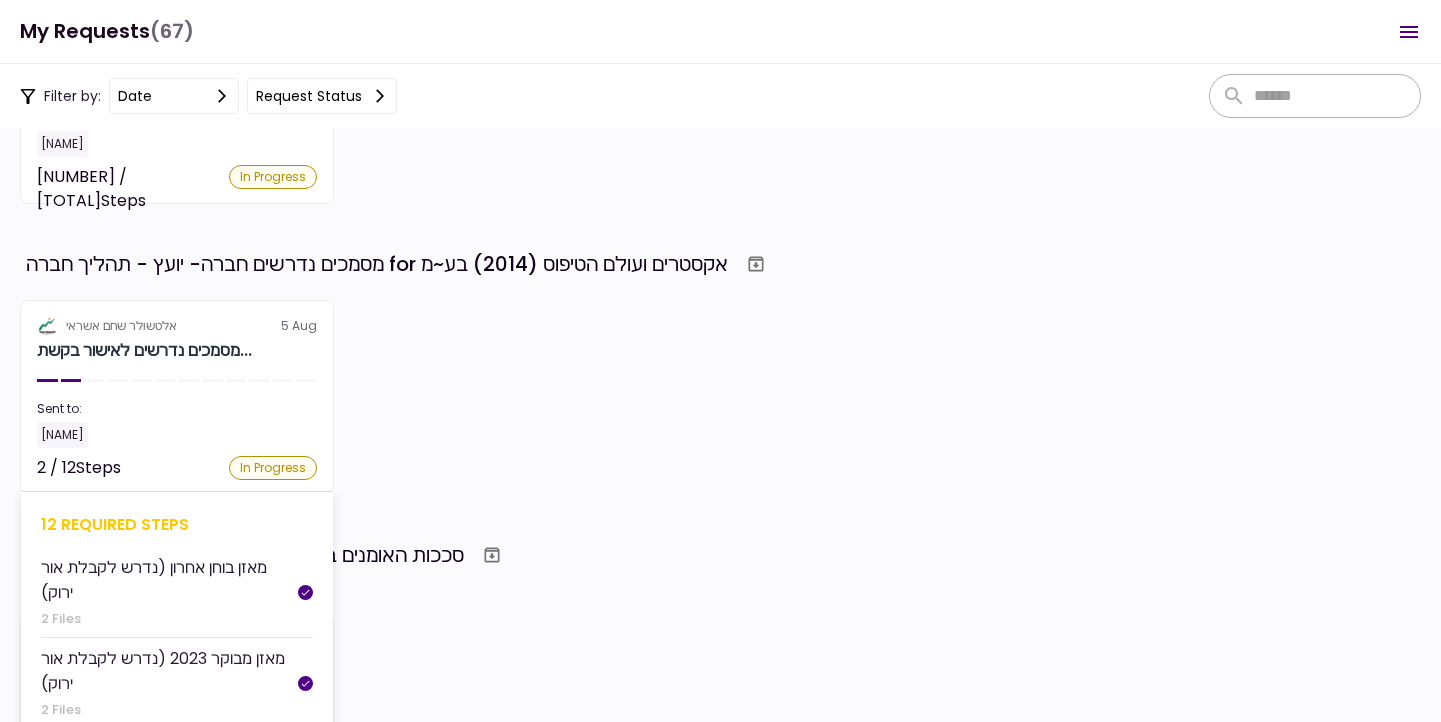 click on "דפי חשבון (נדרש לקבלת אור ירוק) No Files ריכוז יתרות No Files פירוט הלוואות בנקאיות No Files פירוט הלוואות חוץ בנקאיות No Files נסח מפורט מרשם החברות No Files תעודת התאגדות No Files דו"ח מע"מ (ESNA) No Files דו"ח ביטוח לאומי עובדים (טופס 102) No Files דוח עושר אישי No Files תעודות זהות של בעלי החברה No Files" at bounding box center (177, 397) 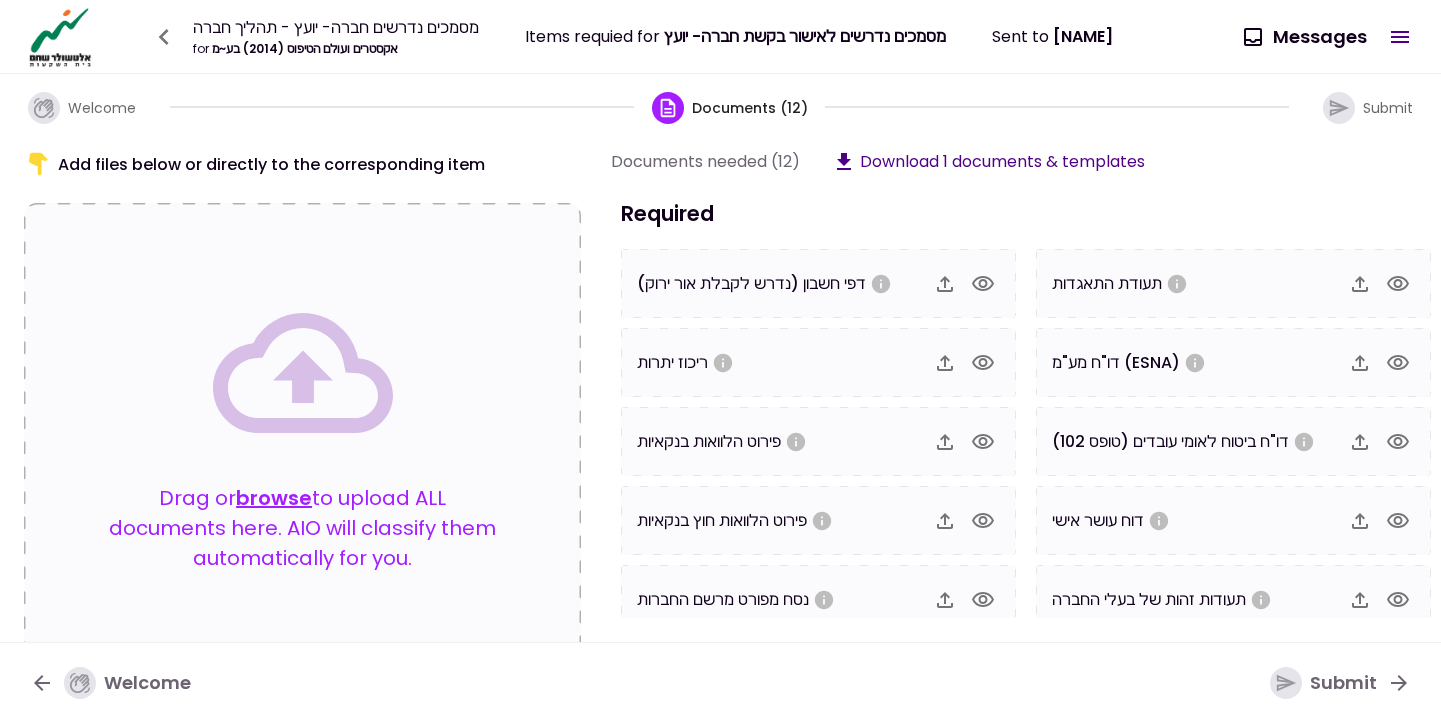 click 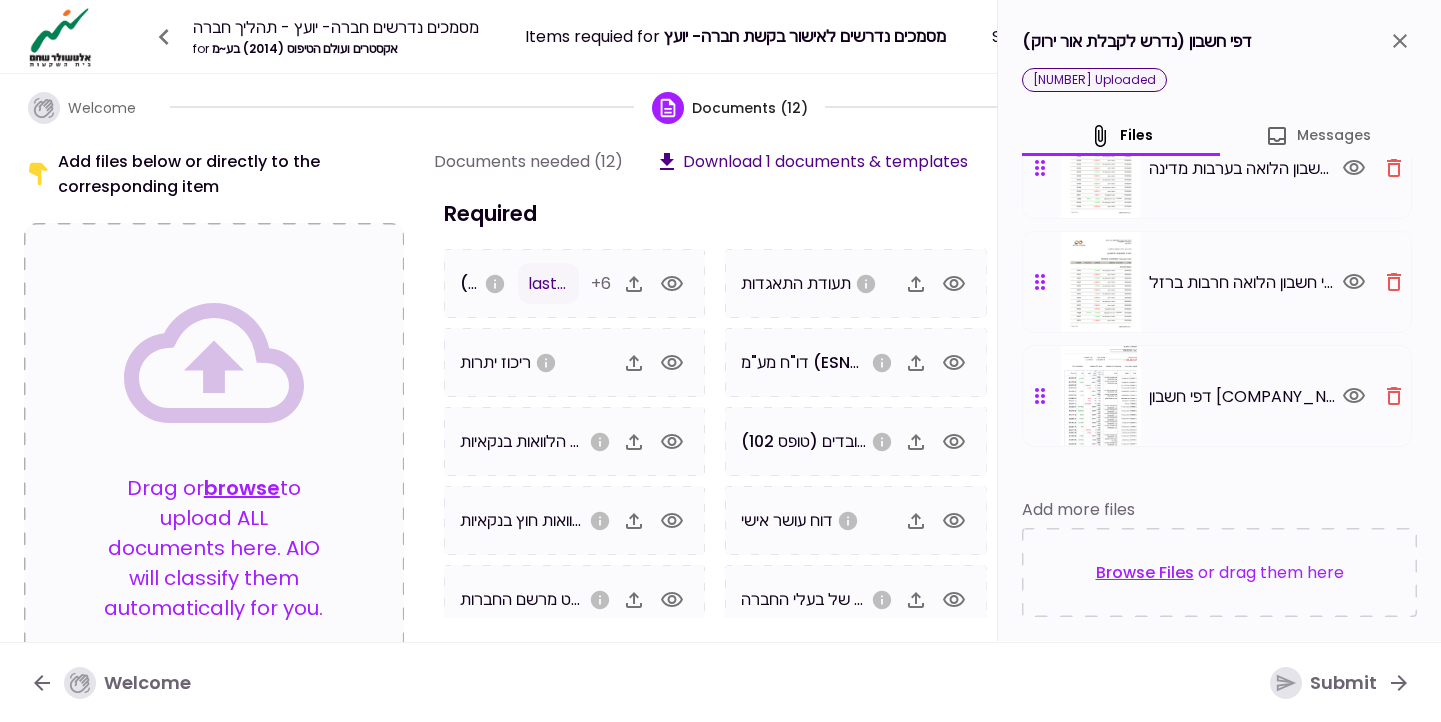 scroll, scrollTop: 542, scrollLeft: 0, axis: vertical 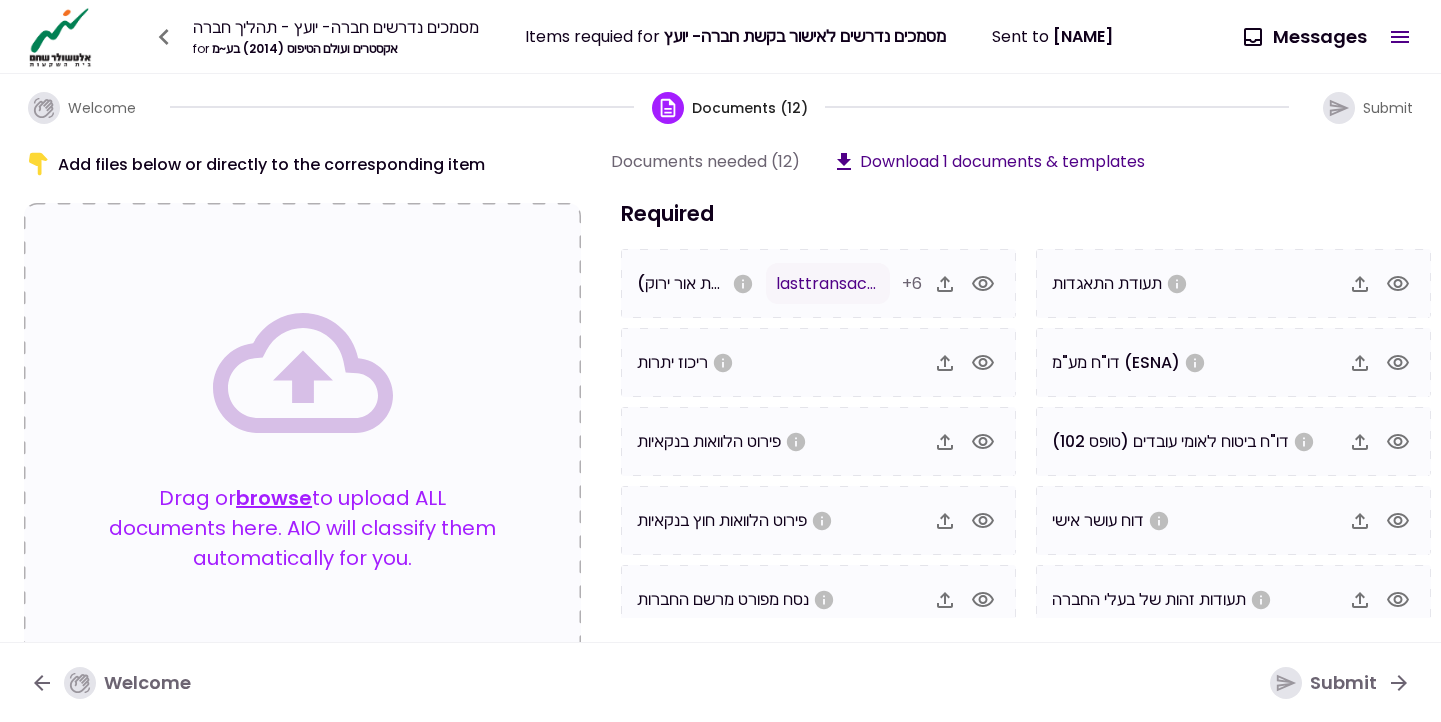 click 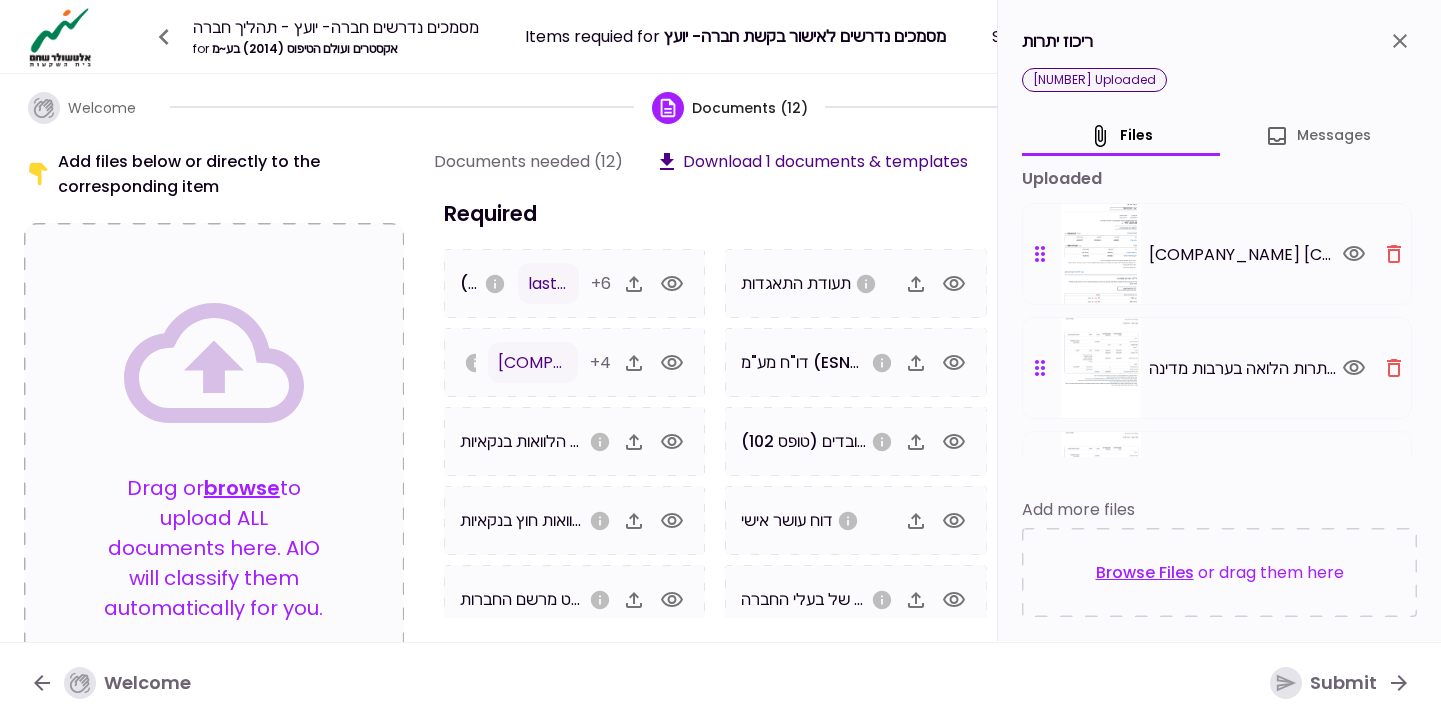 scroll, scrollTop: 0, scrollLeft: 0, axis: both 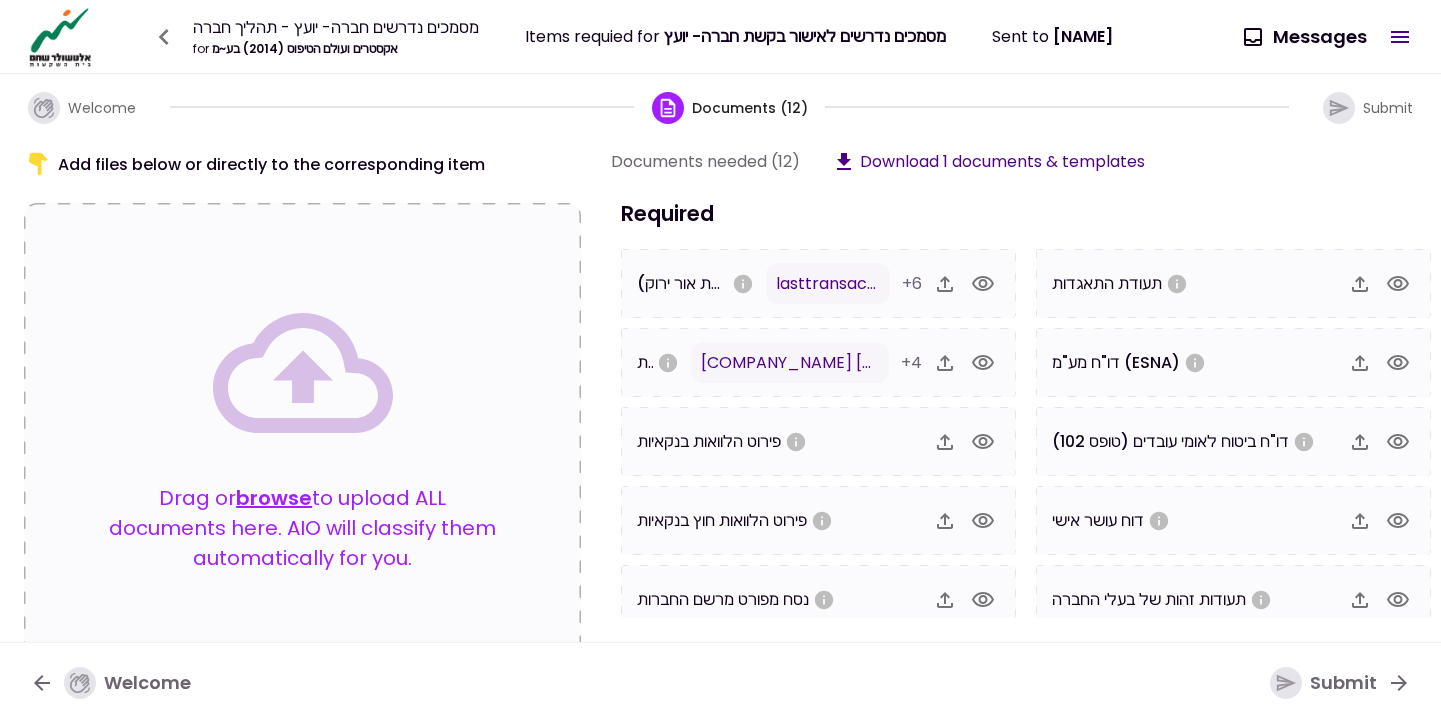 click 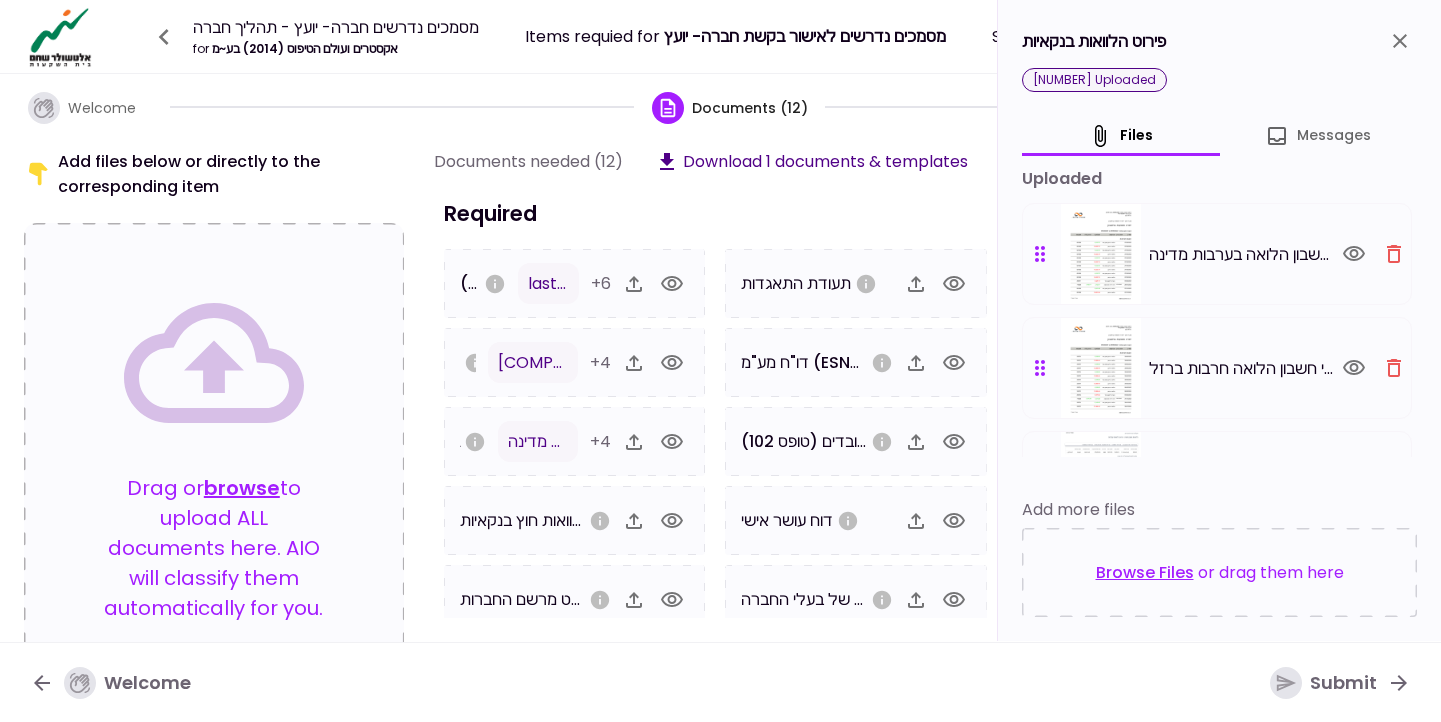 click 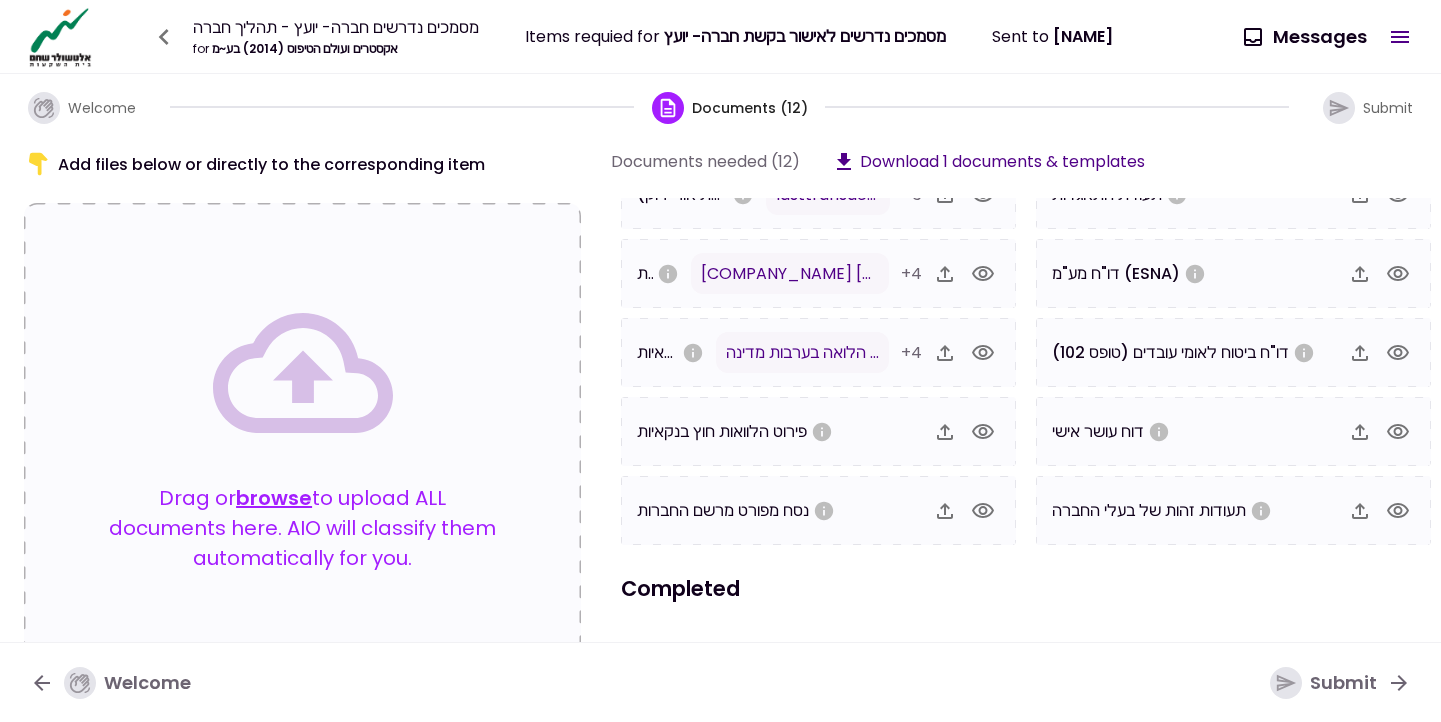 scroll, scrollTop: 93, scrollLeft: 0, axis: vertical 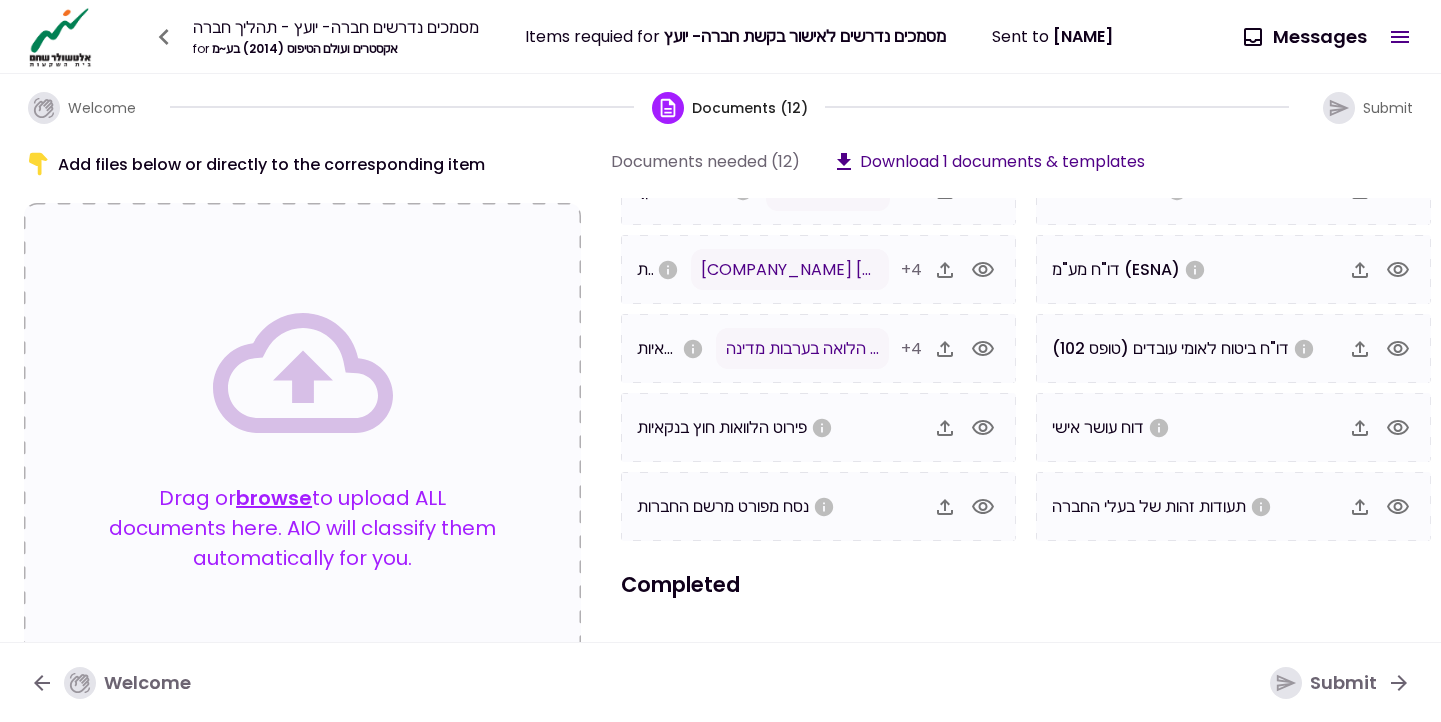 click 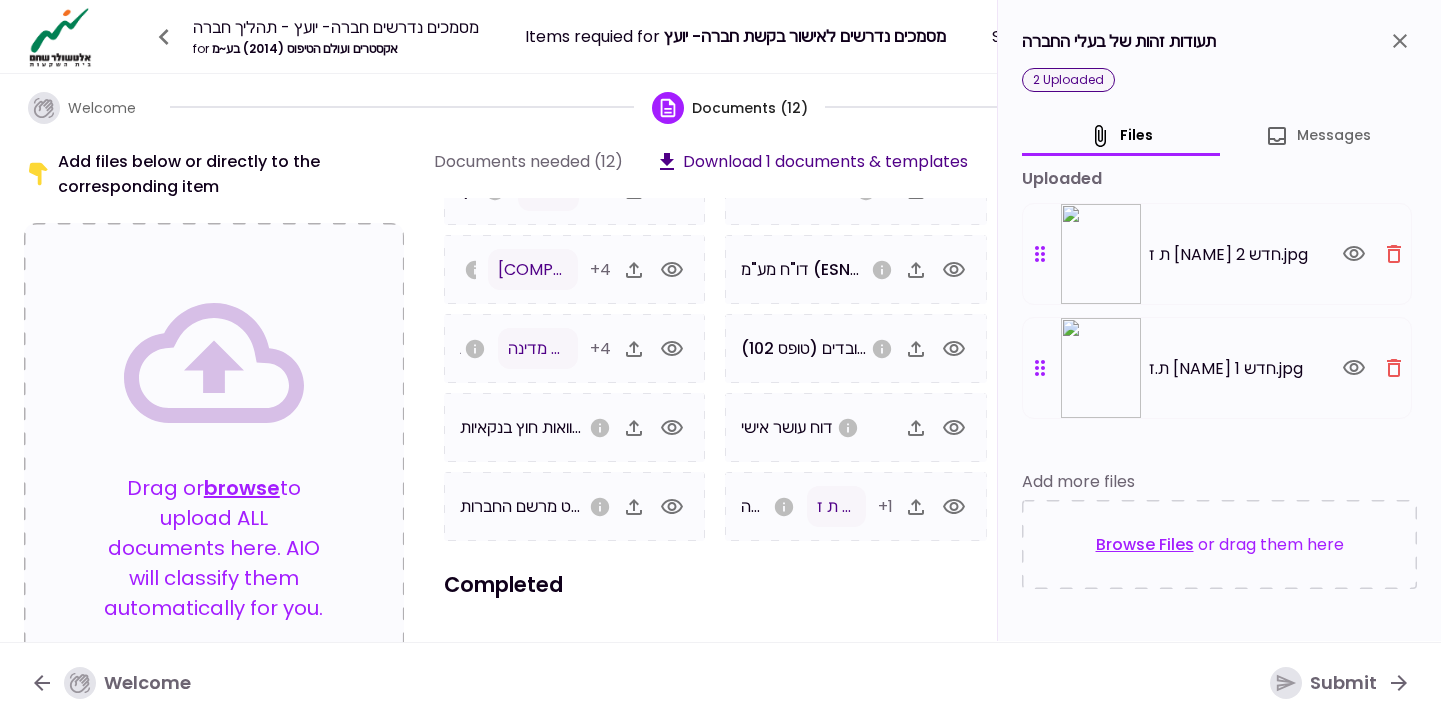 click 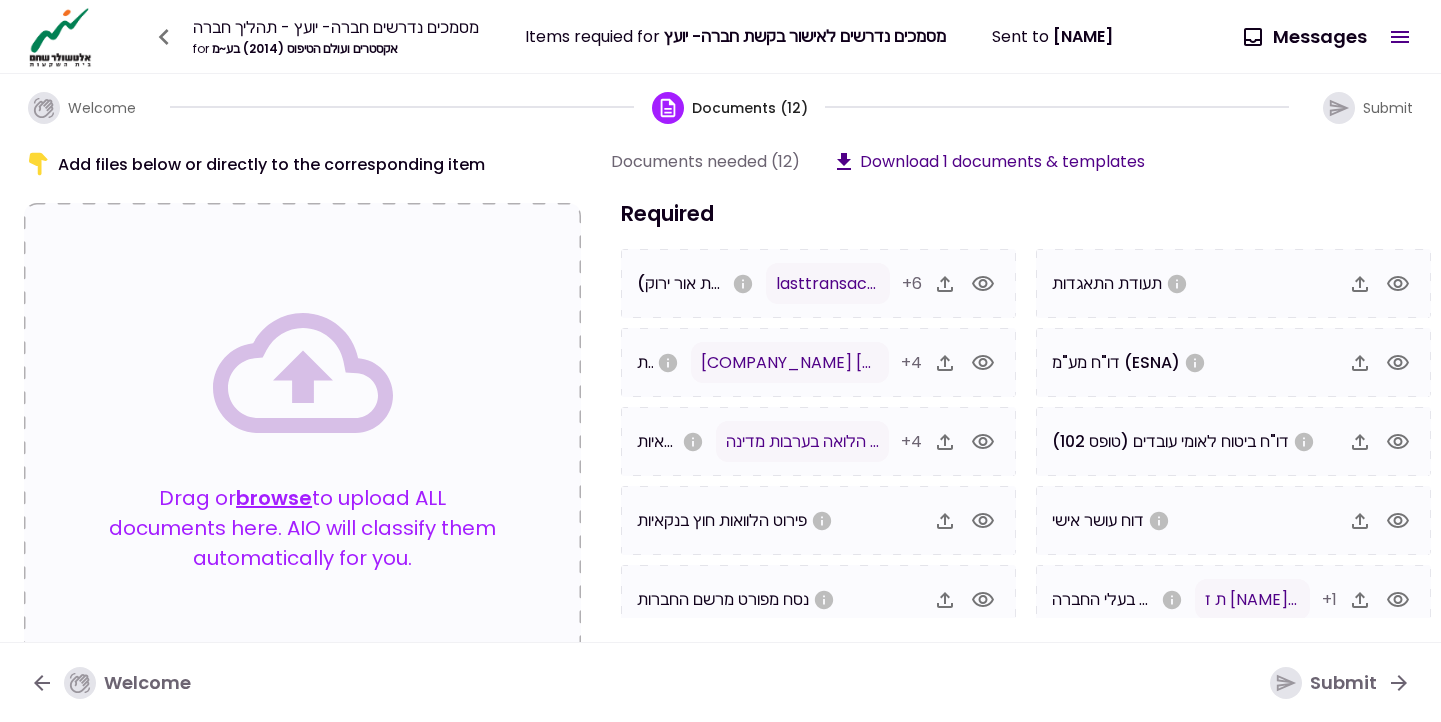 scroll, scrollTop: 0, scrollLeft: 0, axis: both 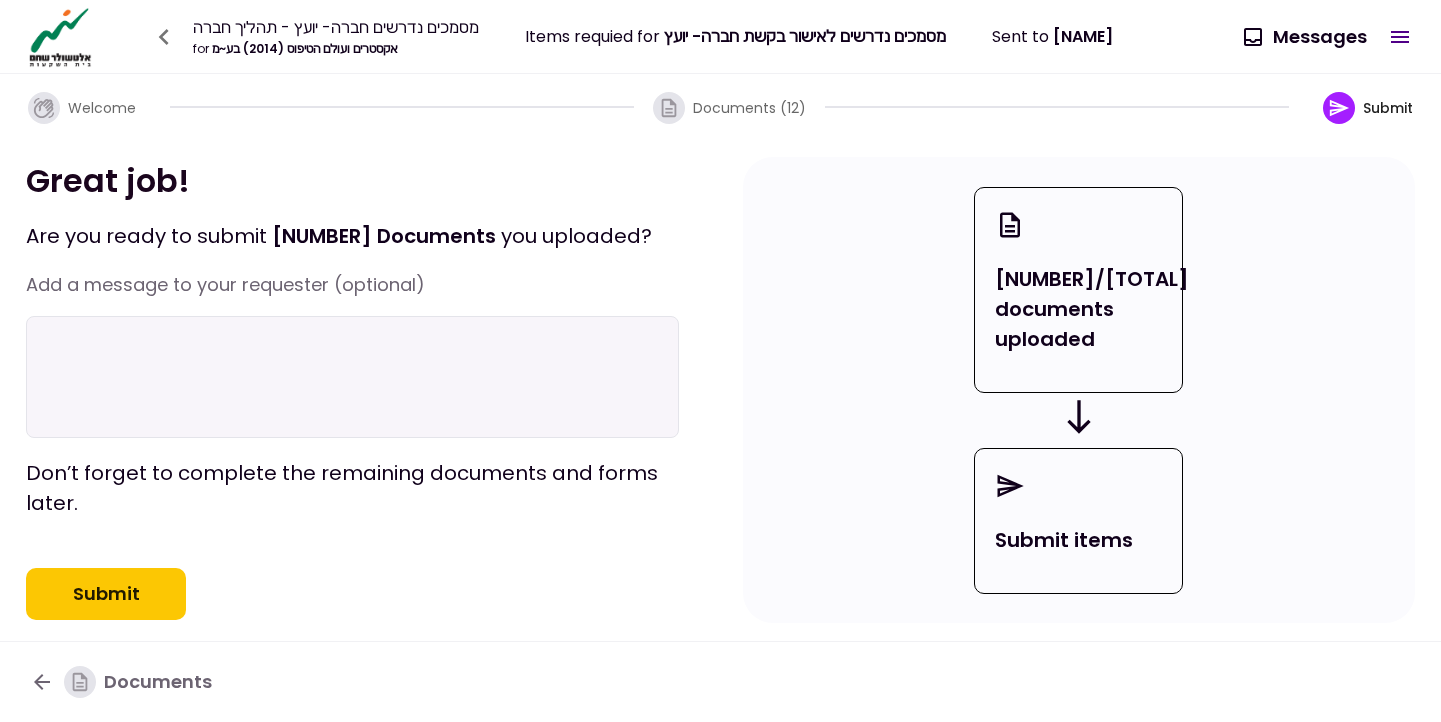 click on "Submit" at bounding box center [106, 594] 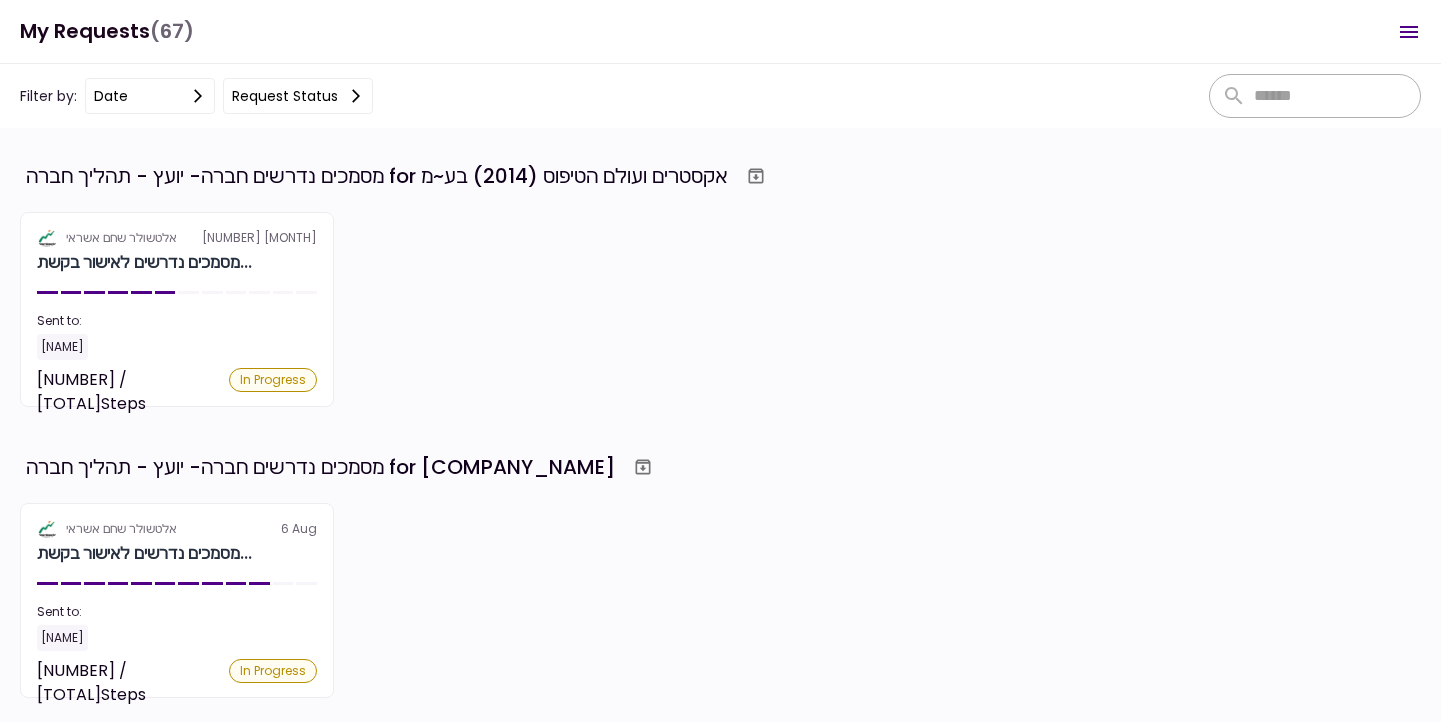 click on "דפי חשבון הלואה בערבות מדינה [COMPANY_NAME].pdf" at bounding box center [720, 600] 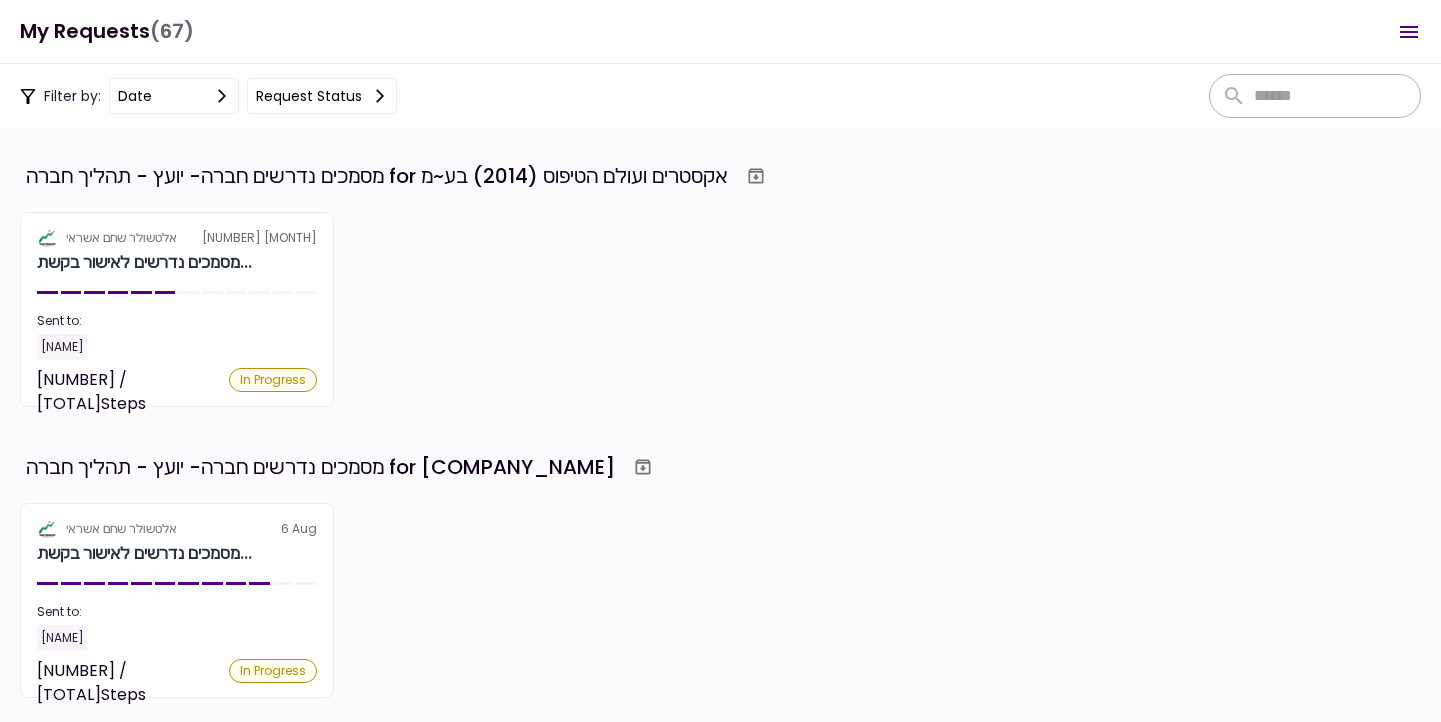 drag, startPoint x: 425, startPoint y: 177, endPoint x: 684, endPoint y: 180, distance: 259.01736 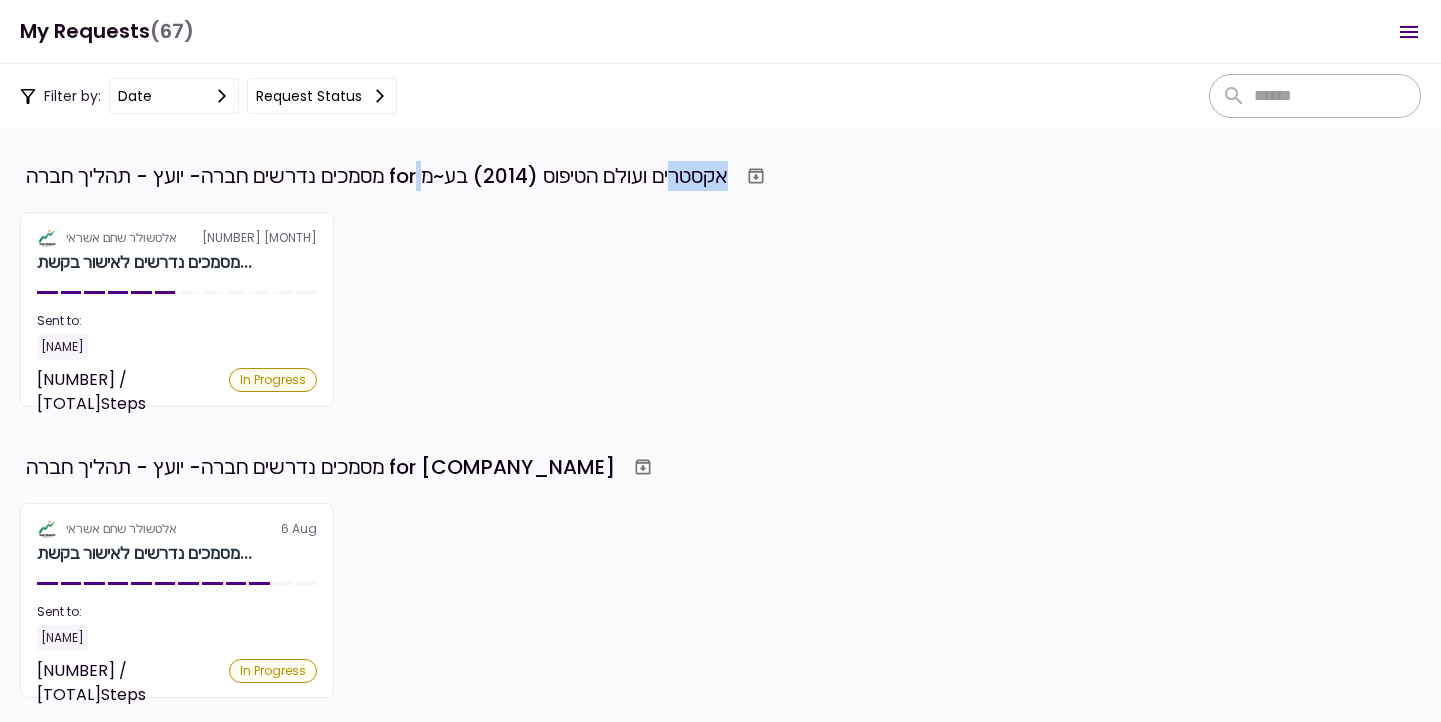click on "מסמכים נדרשים חברה- יועץ - תהליך חברה for אקסטרים ועולם הטיפוס (2014) בע~מ" at bounding box center (377, 176) 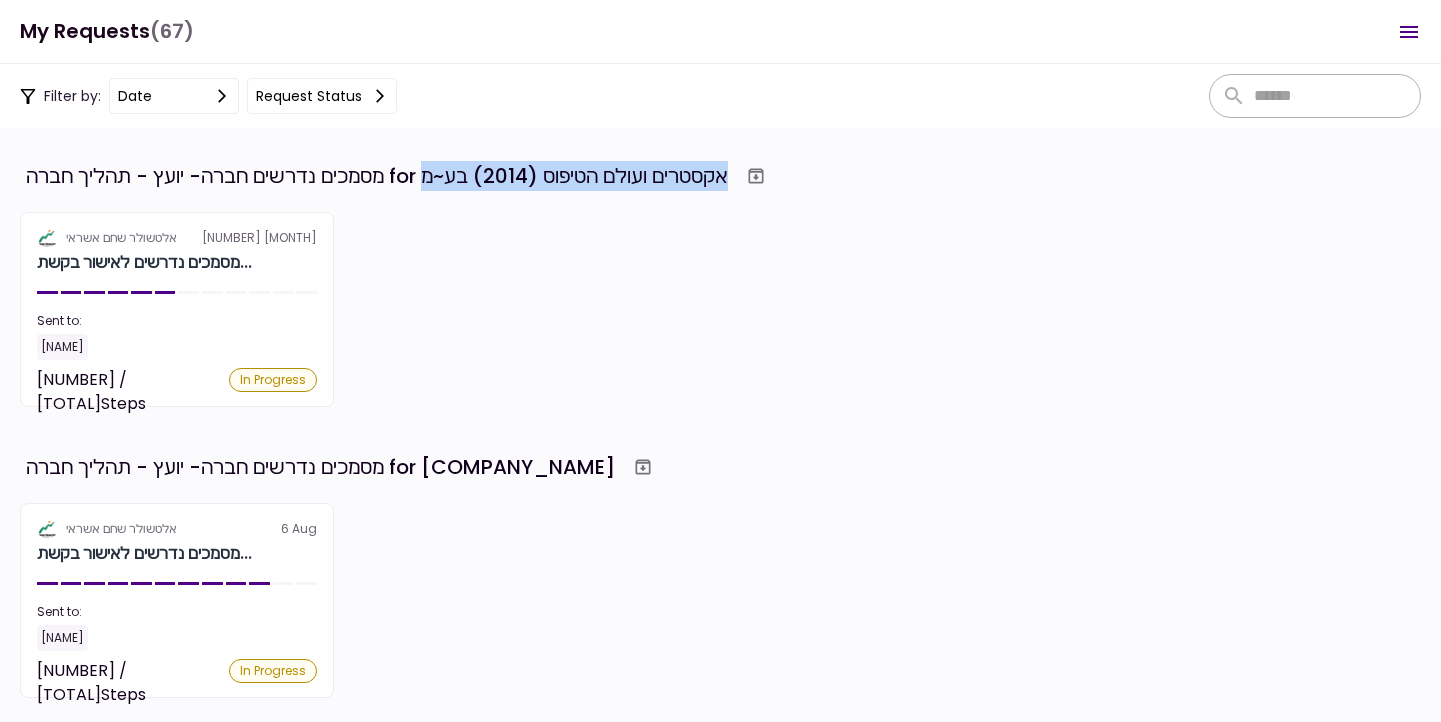drag, startPoint x: 749, startPoint y: 181, endPoint x: 427, endPoint y: 171, distance: 322.15524 